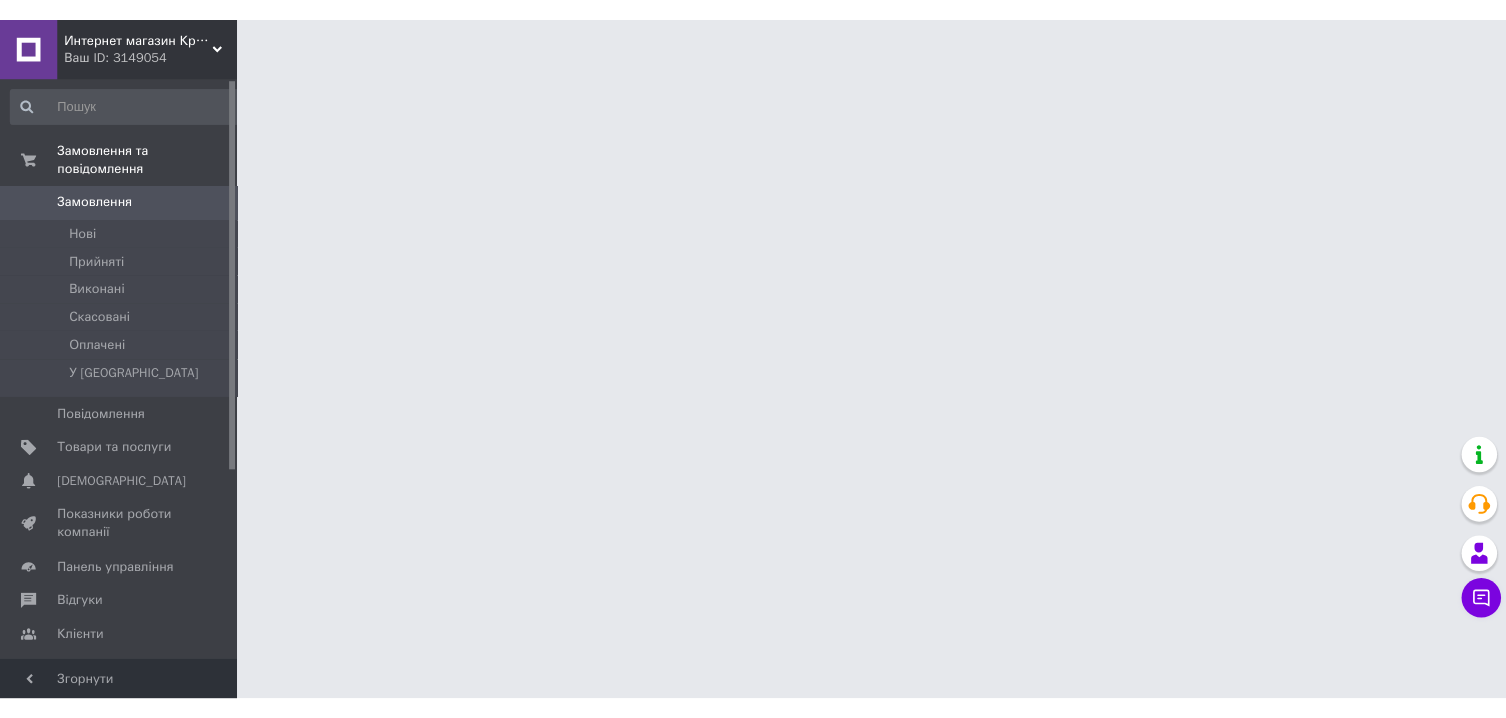 scroll, scrollTop: 0, scrollLeft: 0, axis: both 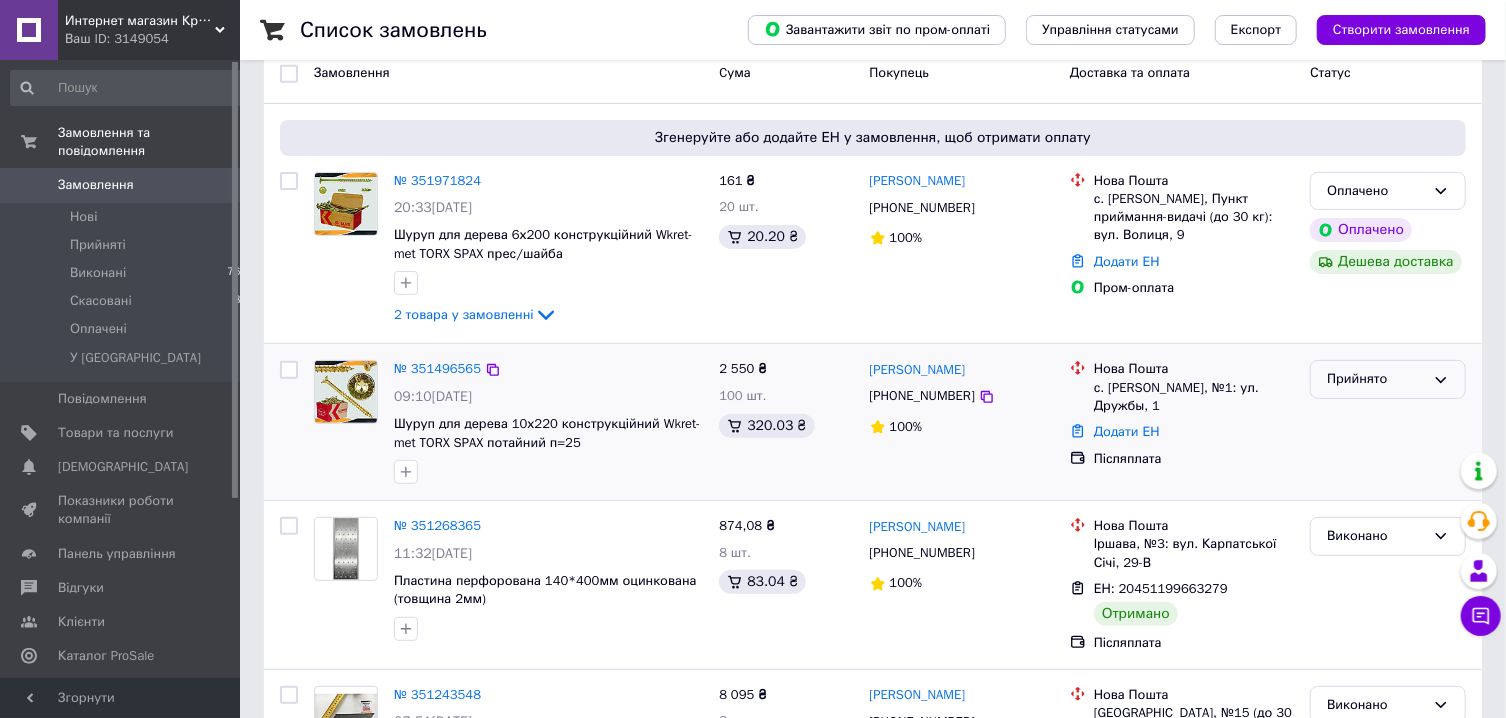 click on "Прийнято" at bounding box center [1376, 379] 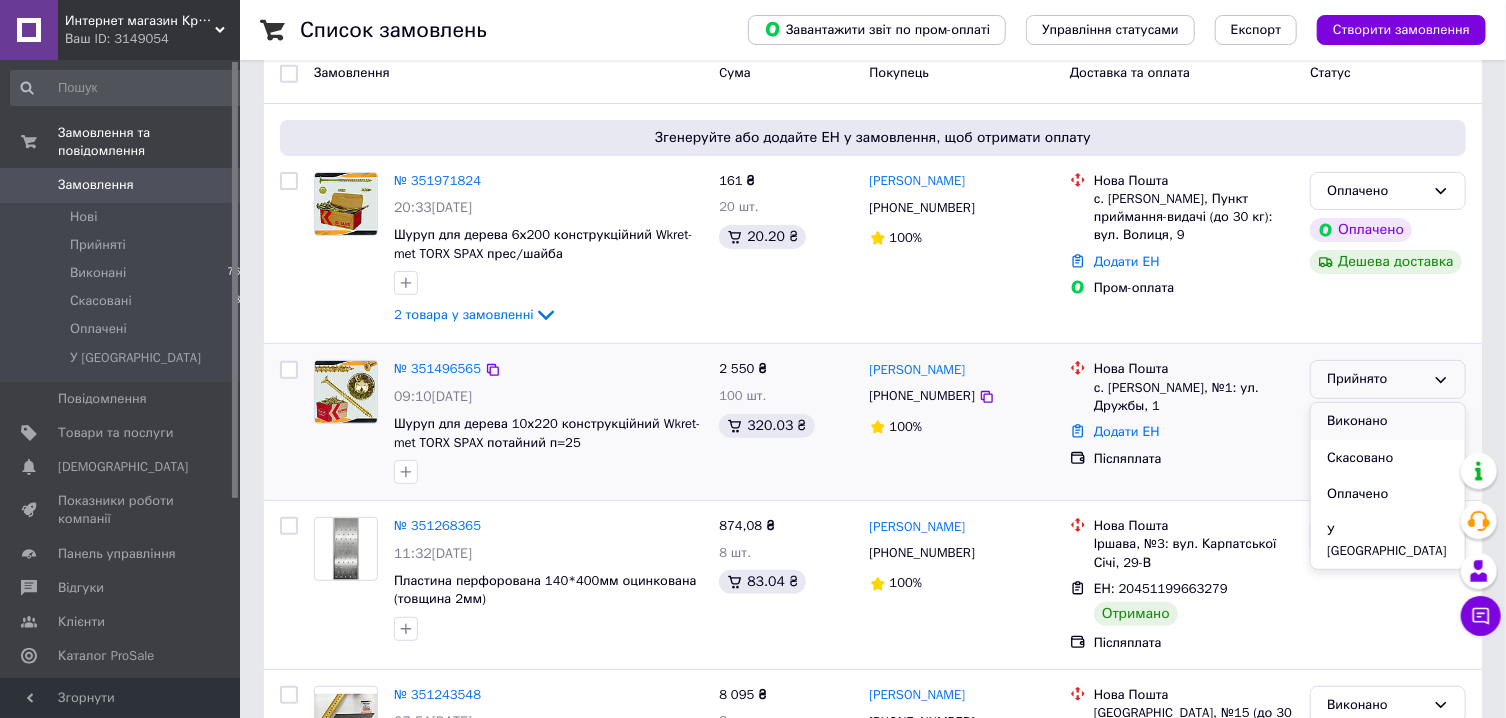 click on "Виконано" at bounding box center [1388, 421] 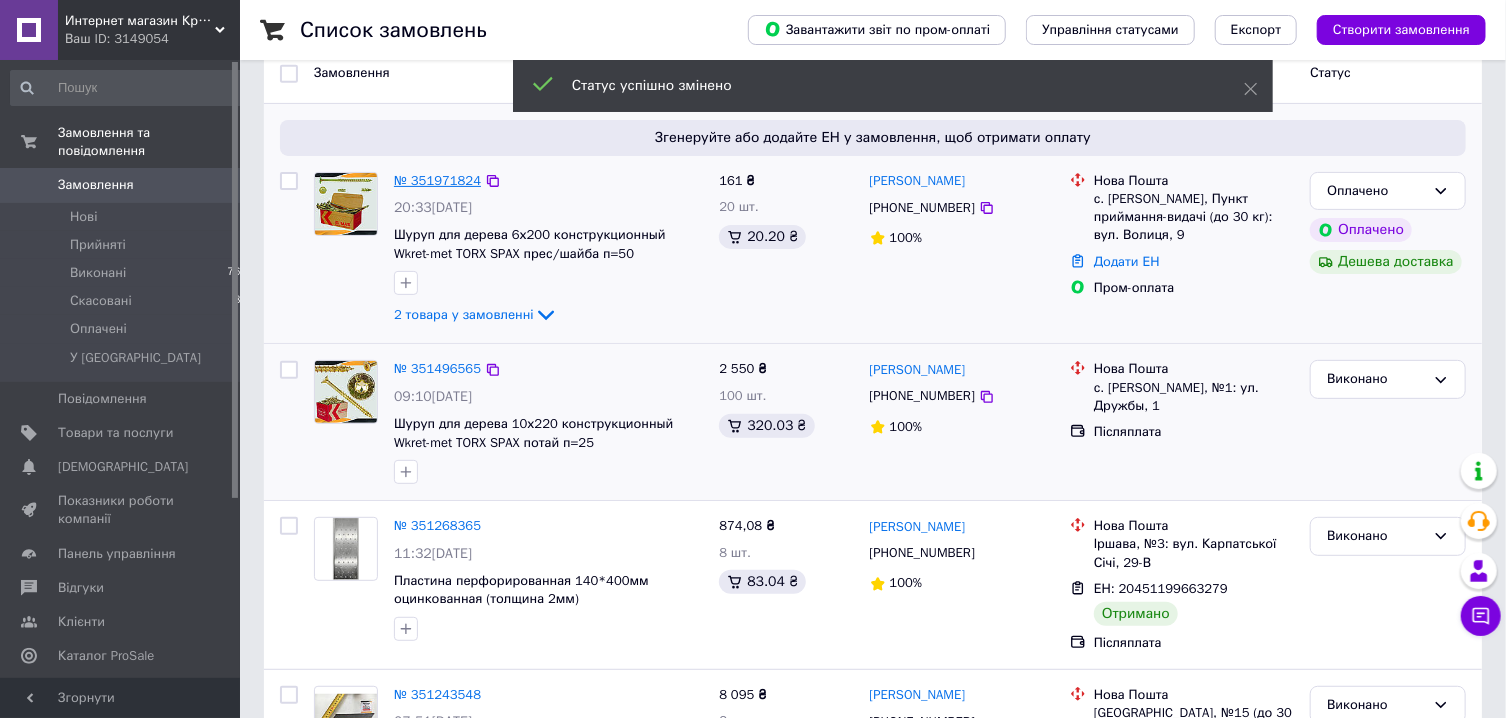 click on "№ 351971824" at bounding box center (437, 180) 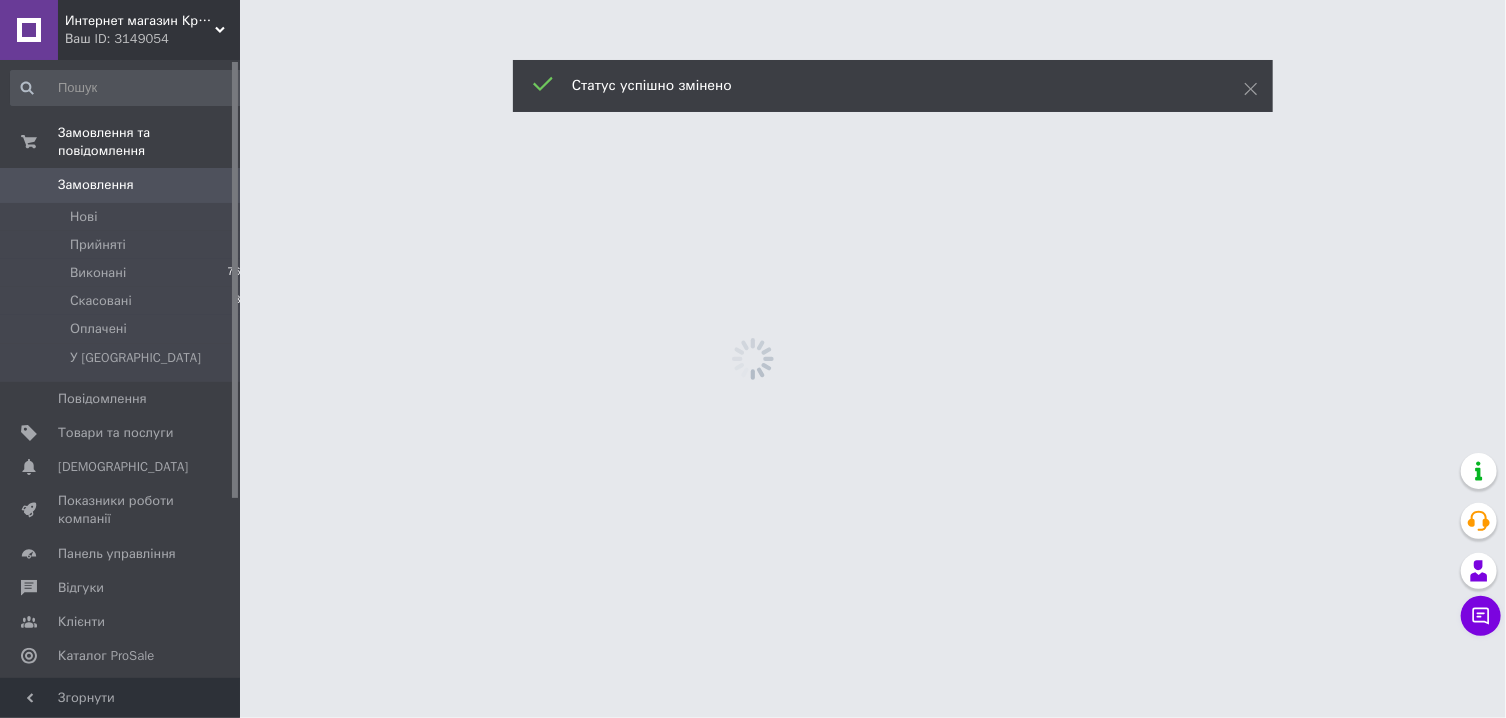 scroll, scrollTop: 0, scrollLeft: 0, axis: both 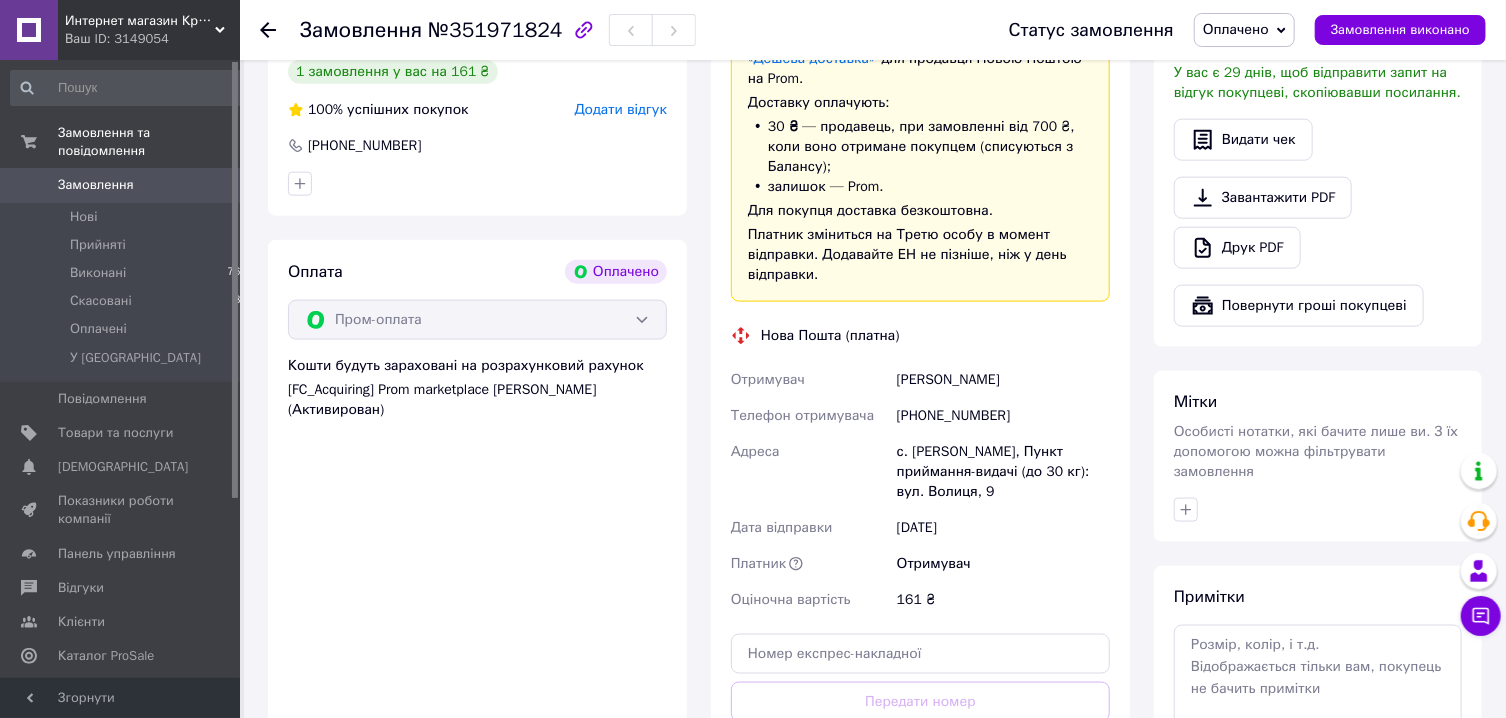 drag, startPoint x: 1017, startPoint y: 367, endPoint x: 897, endPoint y: 363, distance: 120.06665 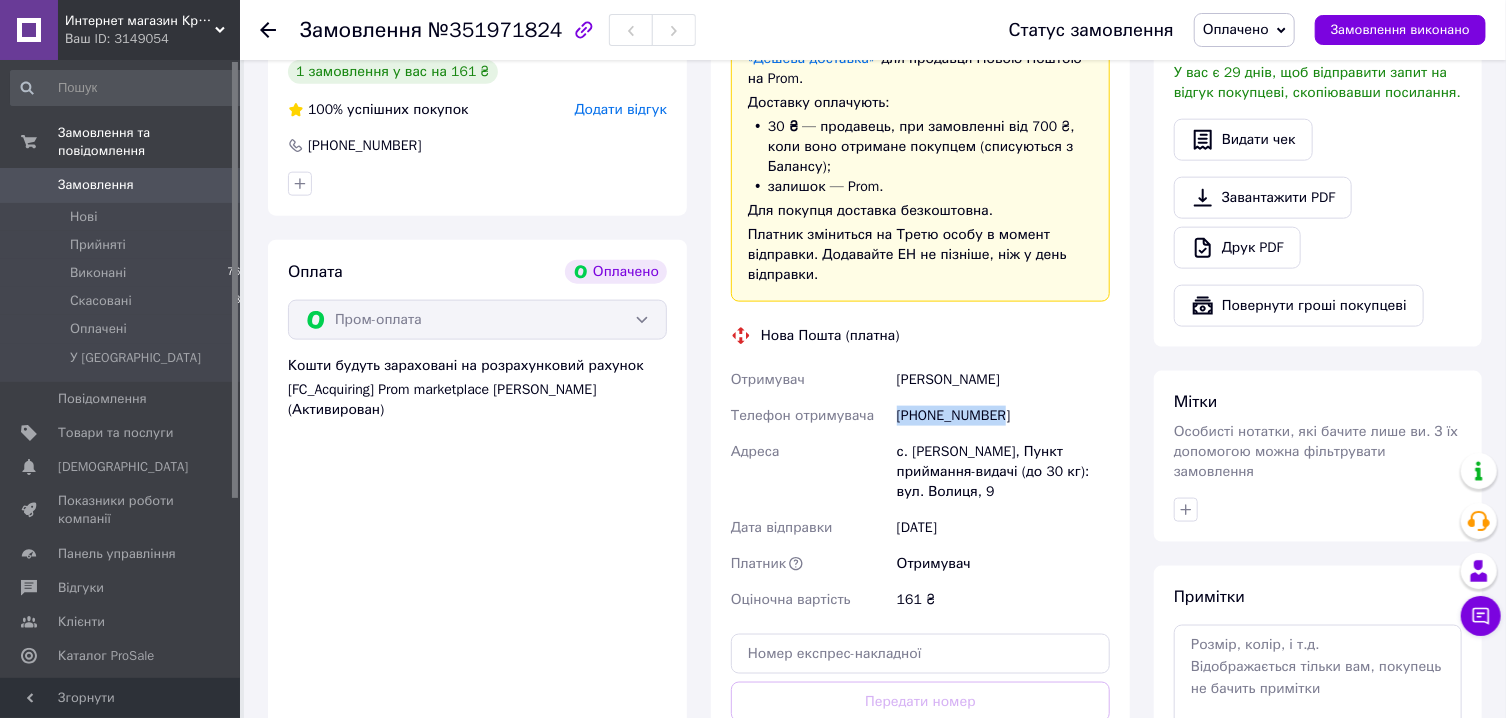drag, startPoint x: 1011, startPoint y: 393, endPoint x: 899, endPoint y: 392, distance: 112.00446 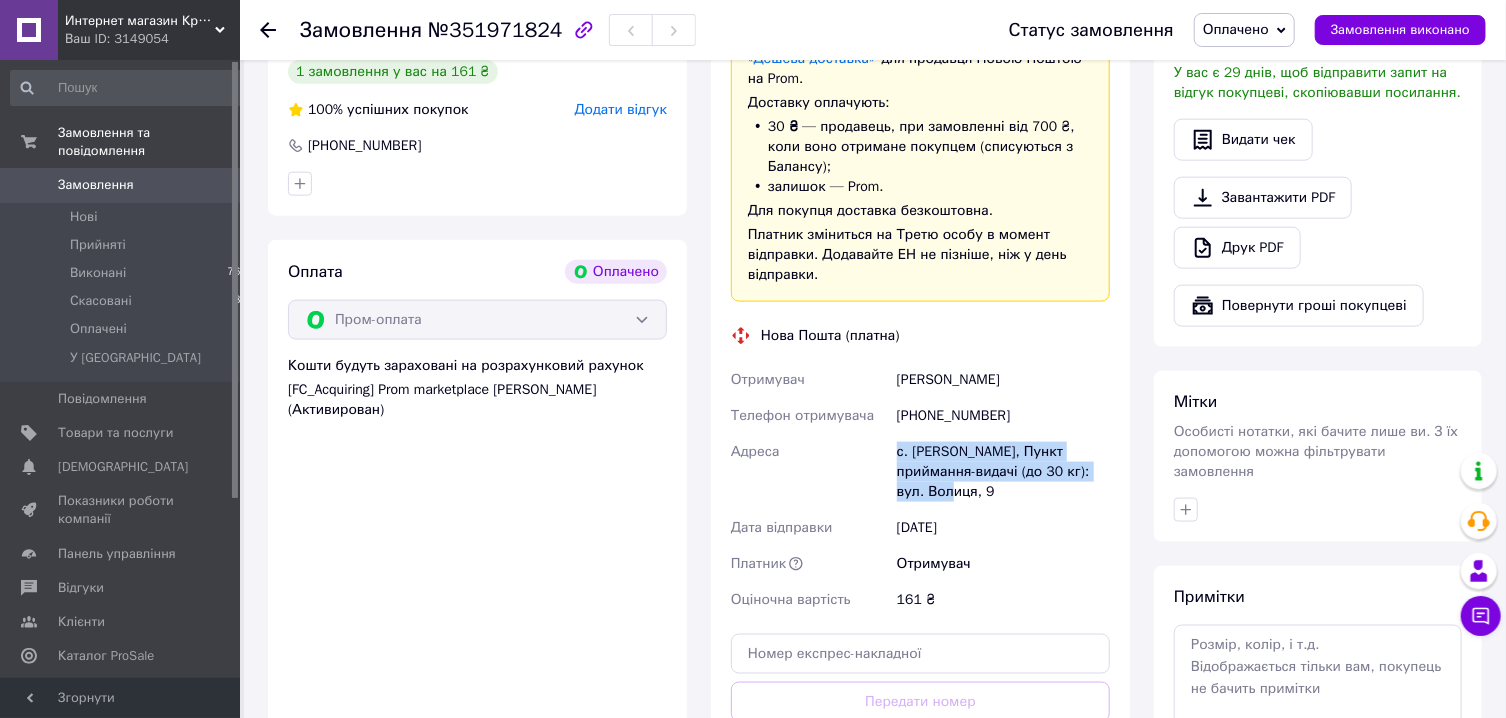 drag, startPoint x: 896, startPoint y: 434, endPoint x: 1102, endPoint y: 463, distance: 208.03125 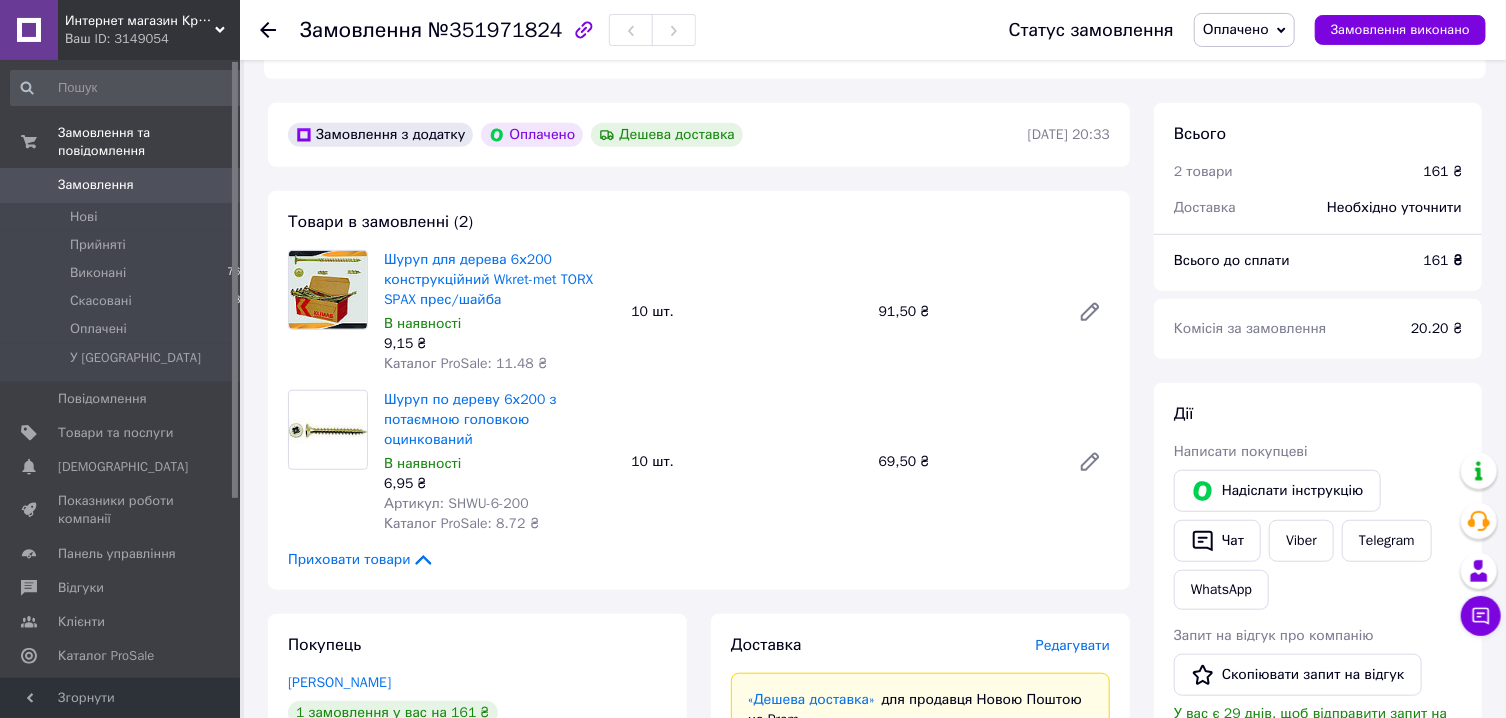 scroll, scrollTop: 536, scrollLeft: 0, axis: vertical 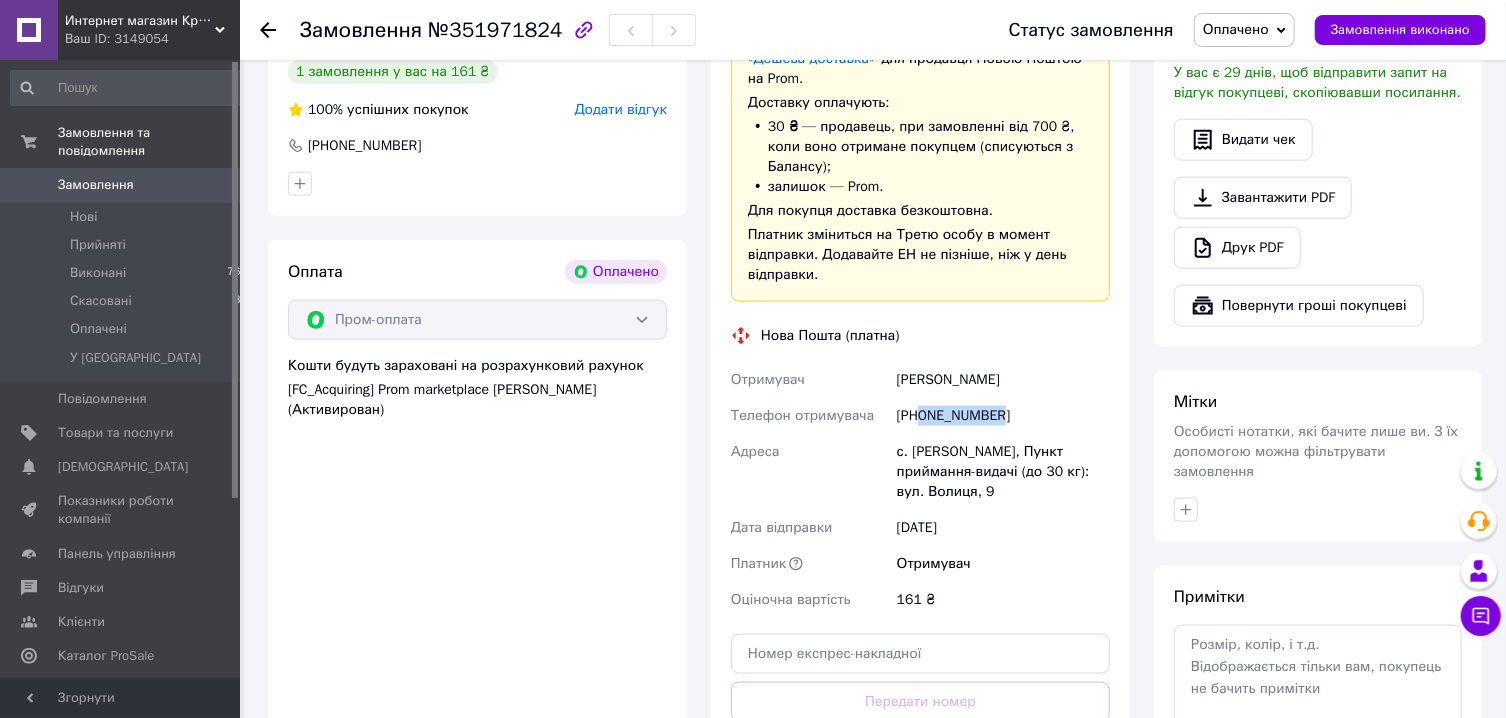 drag, startPoint x: 931, startPoint y: 404, endPoint x: 919, endPoint y: 404, distance: 12 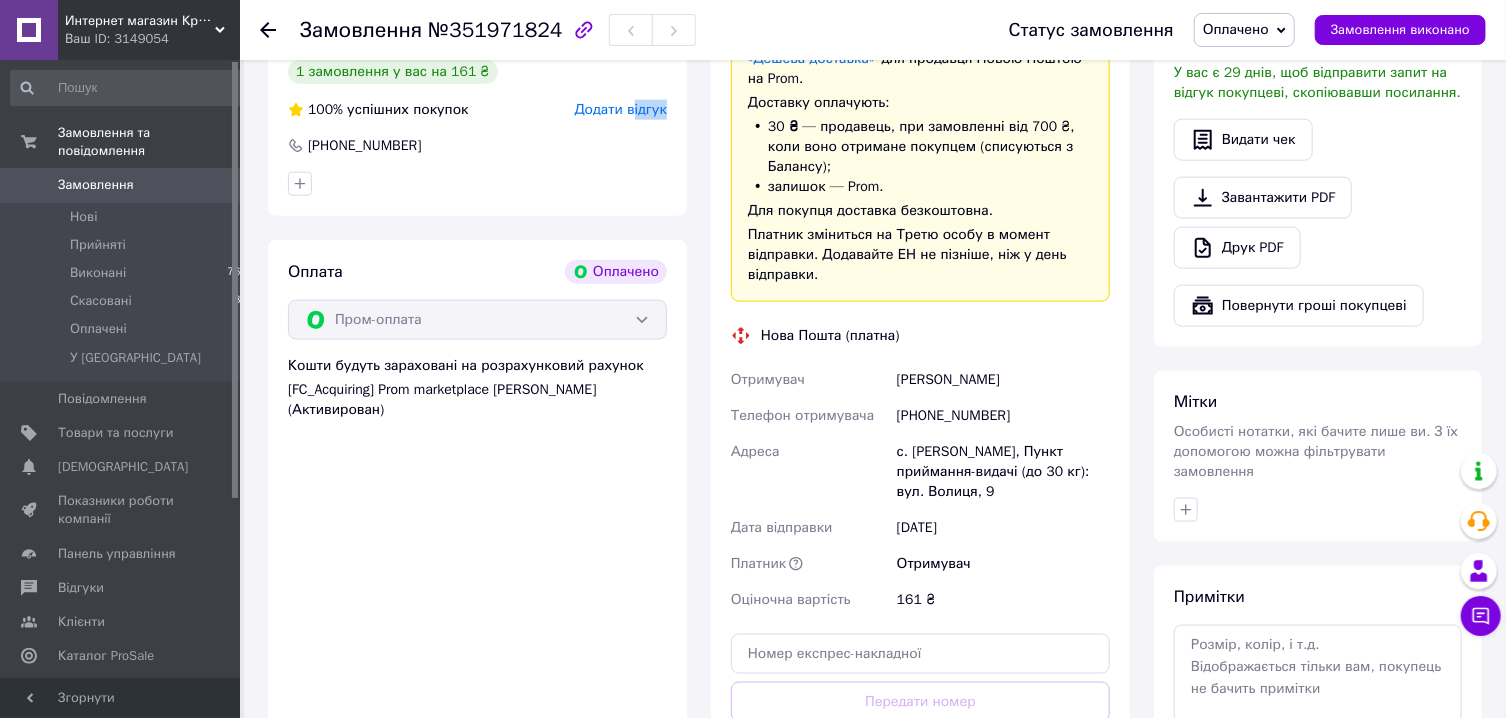 drag, startPoint x: 919, startPoint y: 404, endPoint x: 536, endPoint y: -28, distance: 577.33264 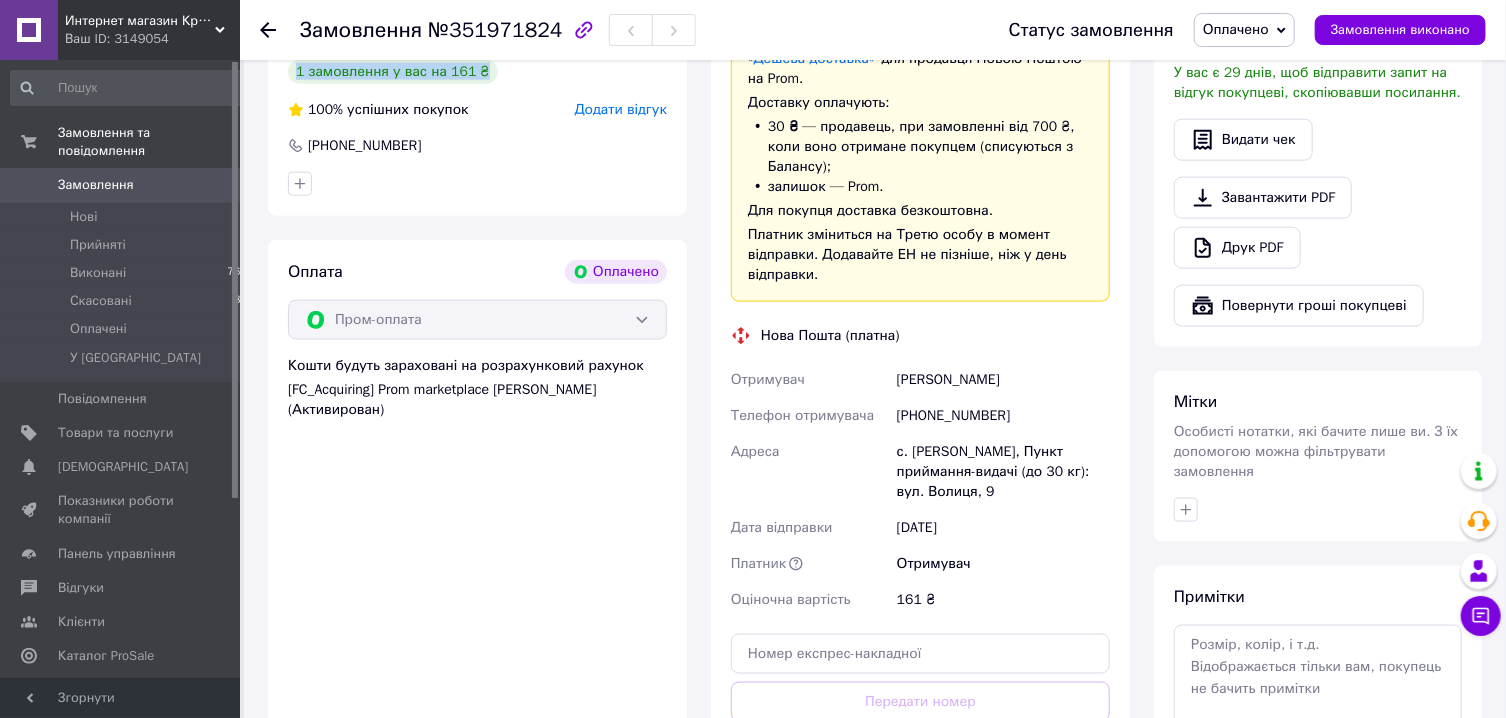 scroll, scrollTop: 1151, scrollLeft: 0, axis: vertical 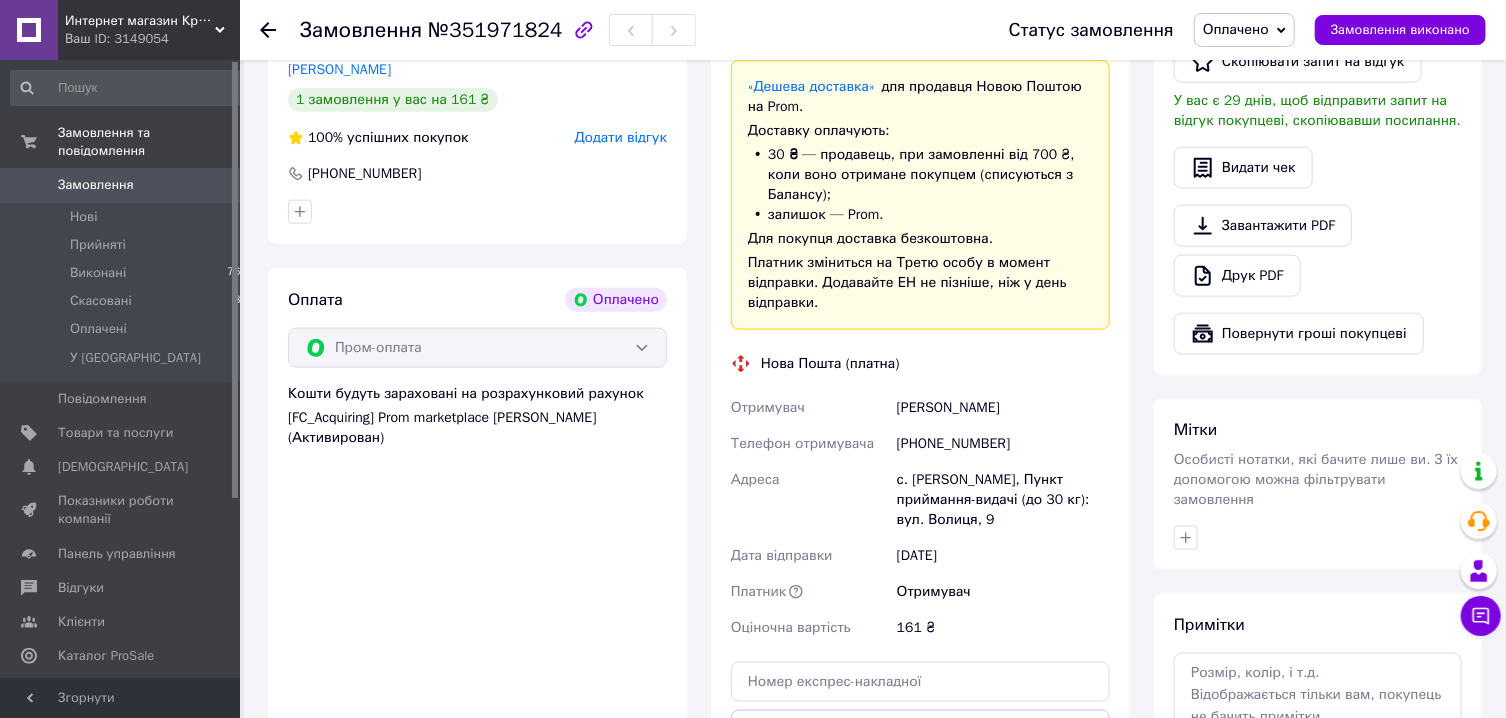 click on "Отримувач [PERSON_NAME] Телефон отримувача [PHONE_NUMBER] Адреса [PERSON_NAME]. [PERSON_NAME], Пункт приймання-видачі (до 30 кг): вул. Волиця, 9 Дата відправки [DATE] Платник   Отримувач Оціночна вартість 161 ₴" at bounding box center [920, 518] 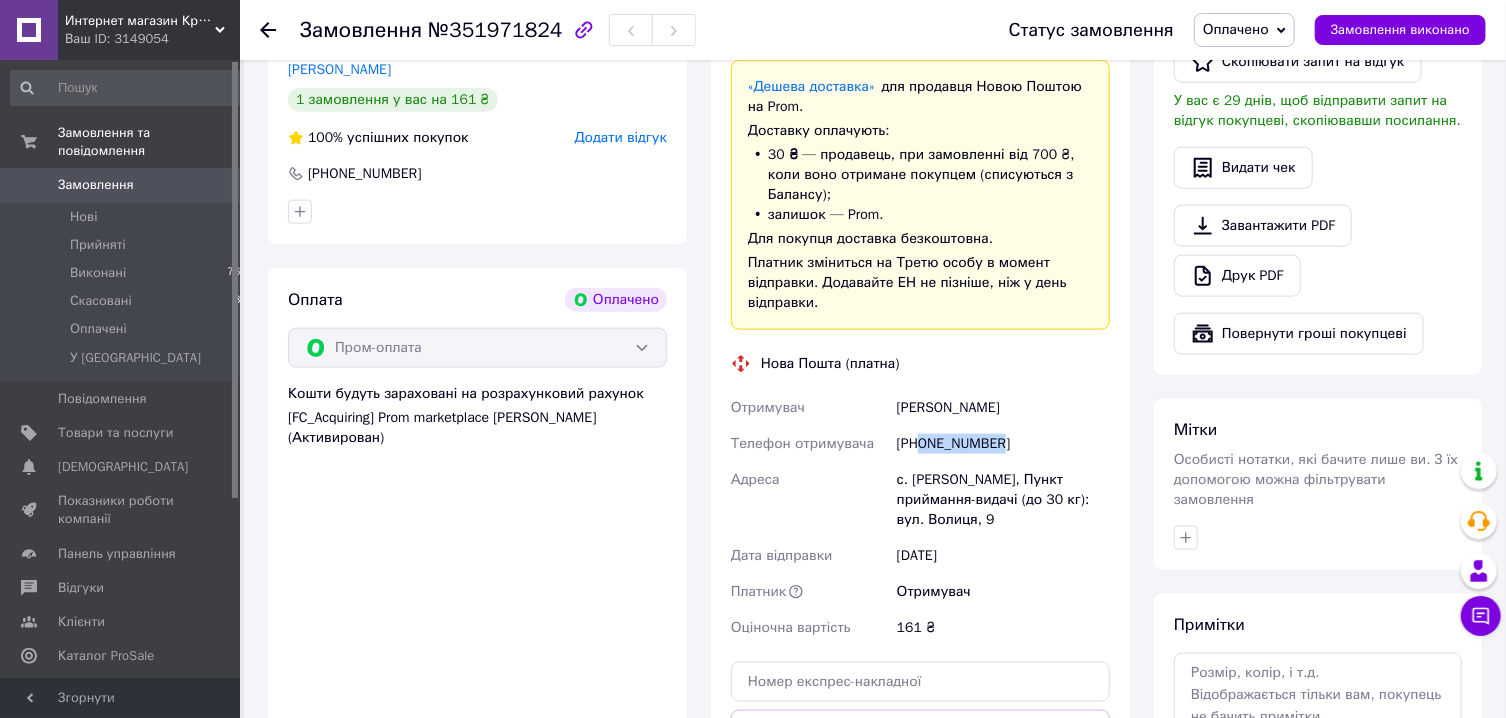 drag, startPoint x: 1008, startPoint y: 425, endPoint x: 922, endPoint y: 425, distance: 86 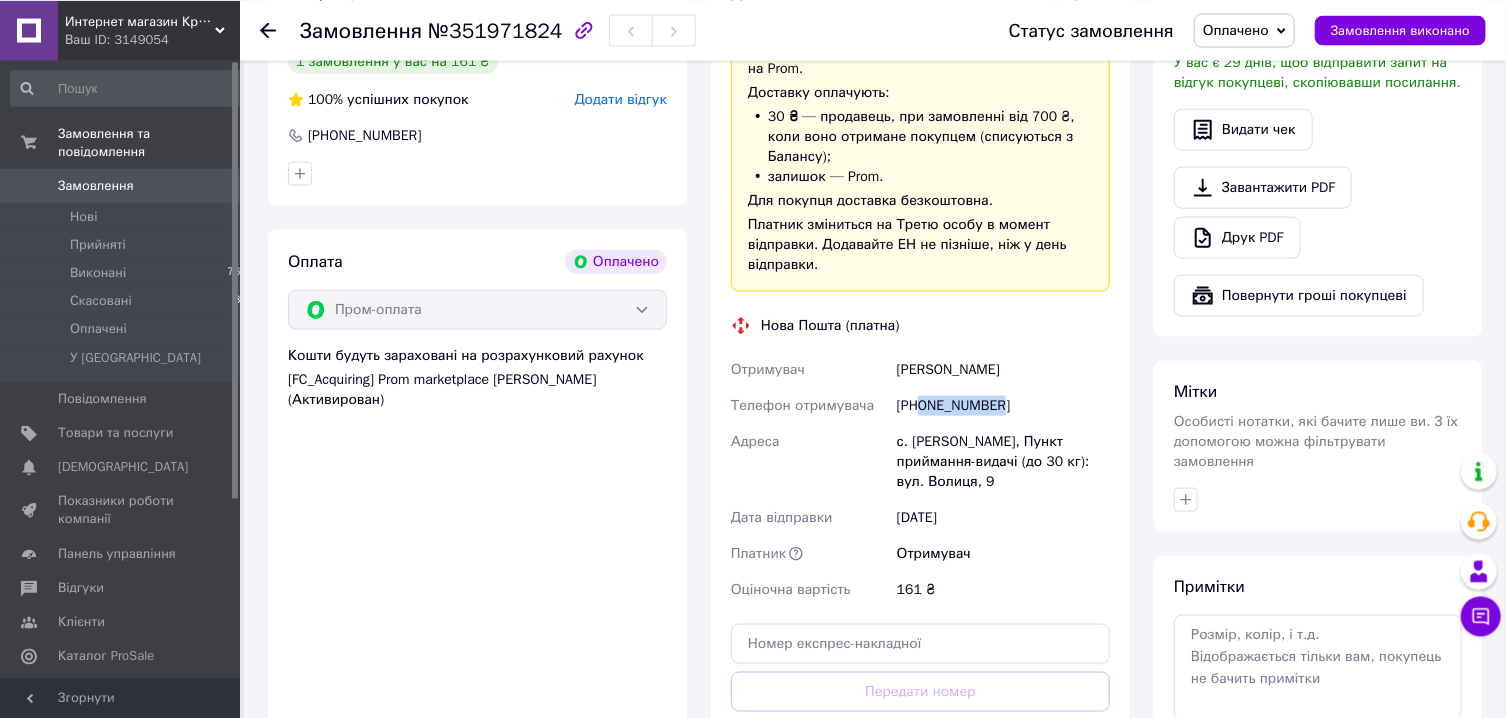 scroll, scrollTop: 1151, scrollLeft: 0, axis: vertical 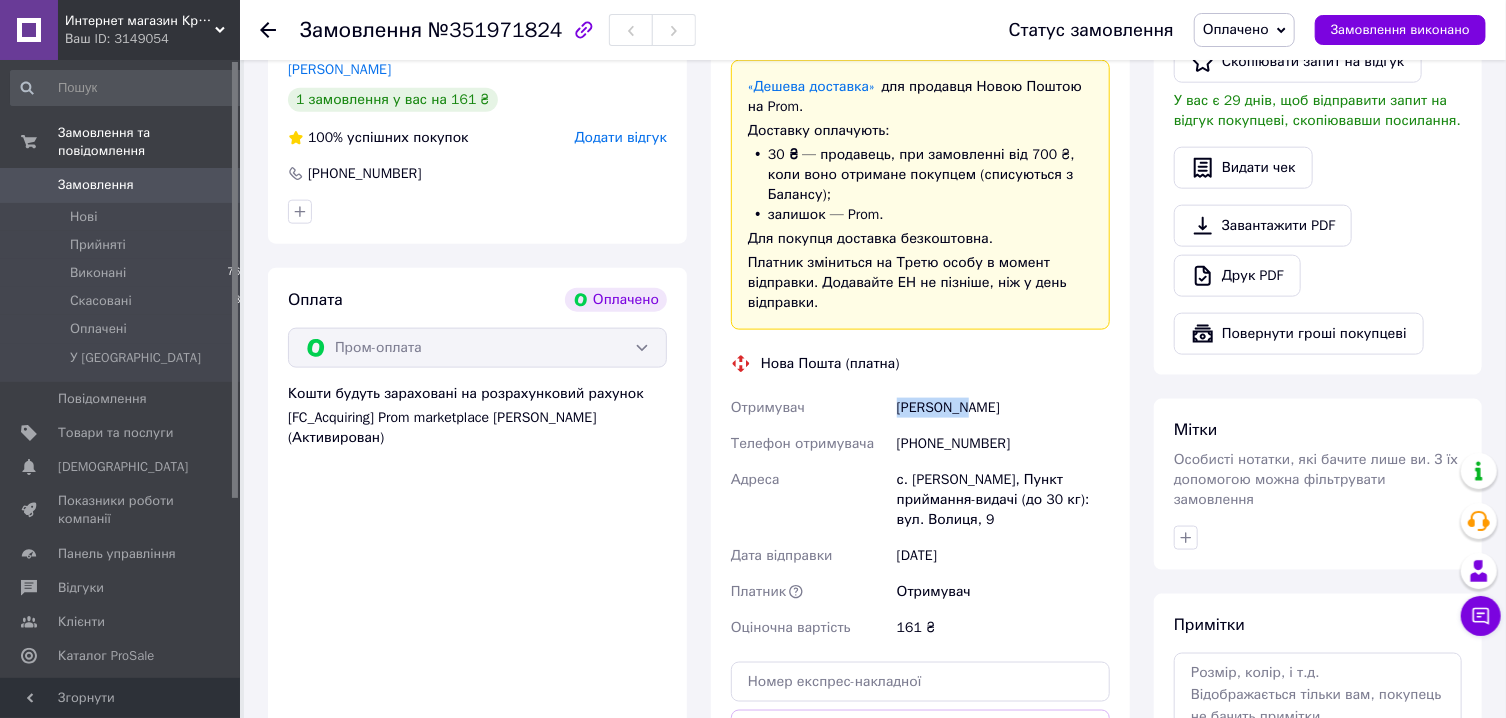 drag, startPoint x: 958, startPoint y: 391, endPoint x: 899, endPoint y: 389, distance: 59.03389 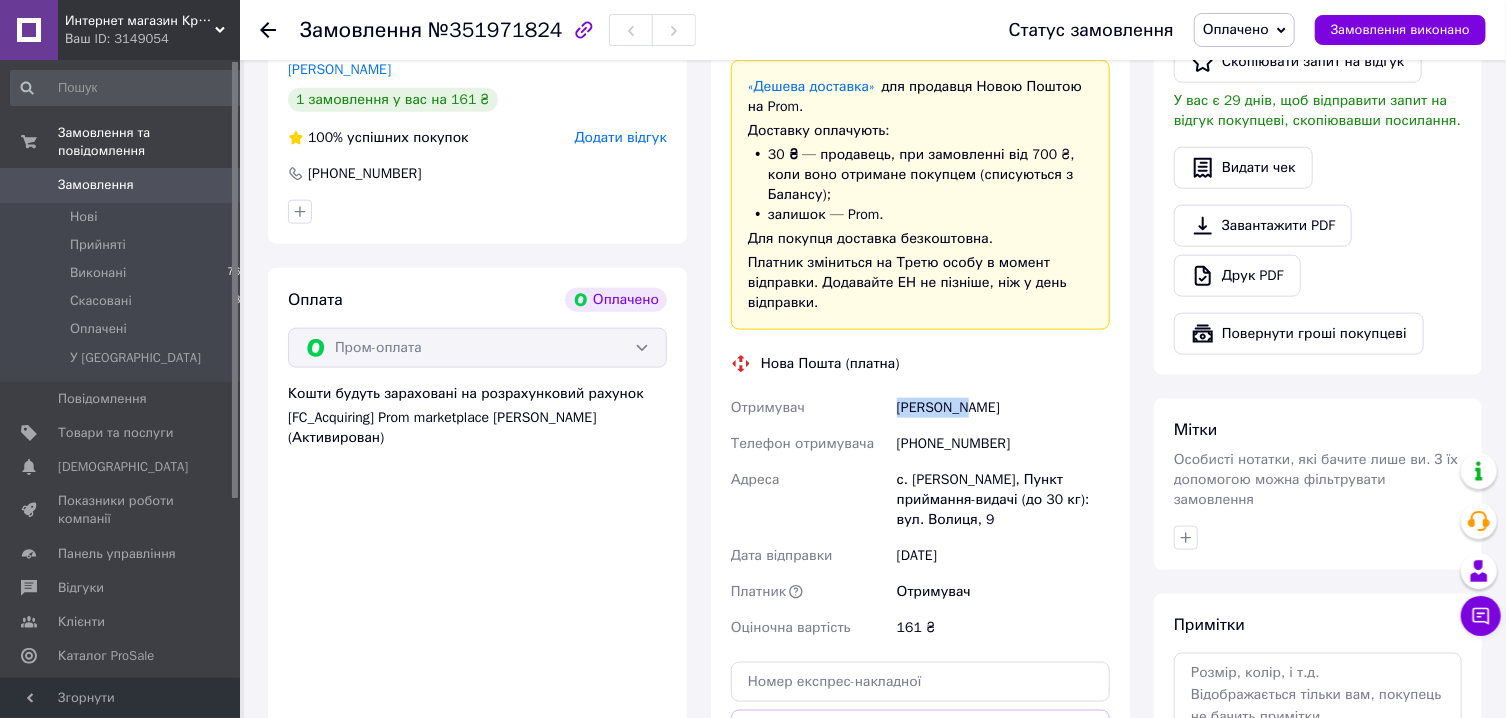 drag, startPoint x: 1009, startPoint y: 389, endPoint x: 976, endPoint y: 385, distance: 33.24154 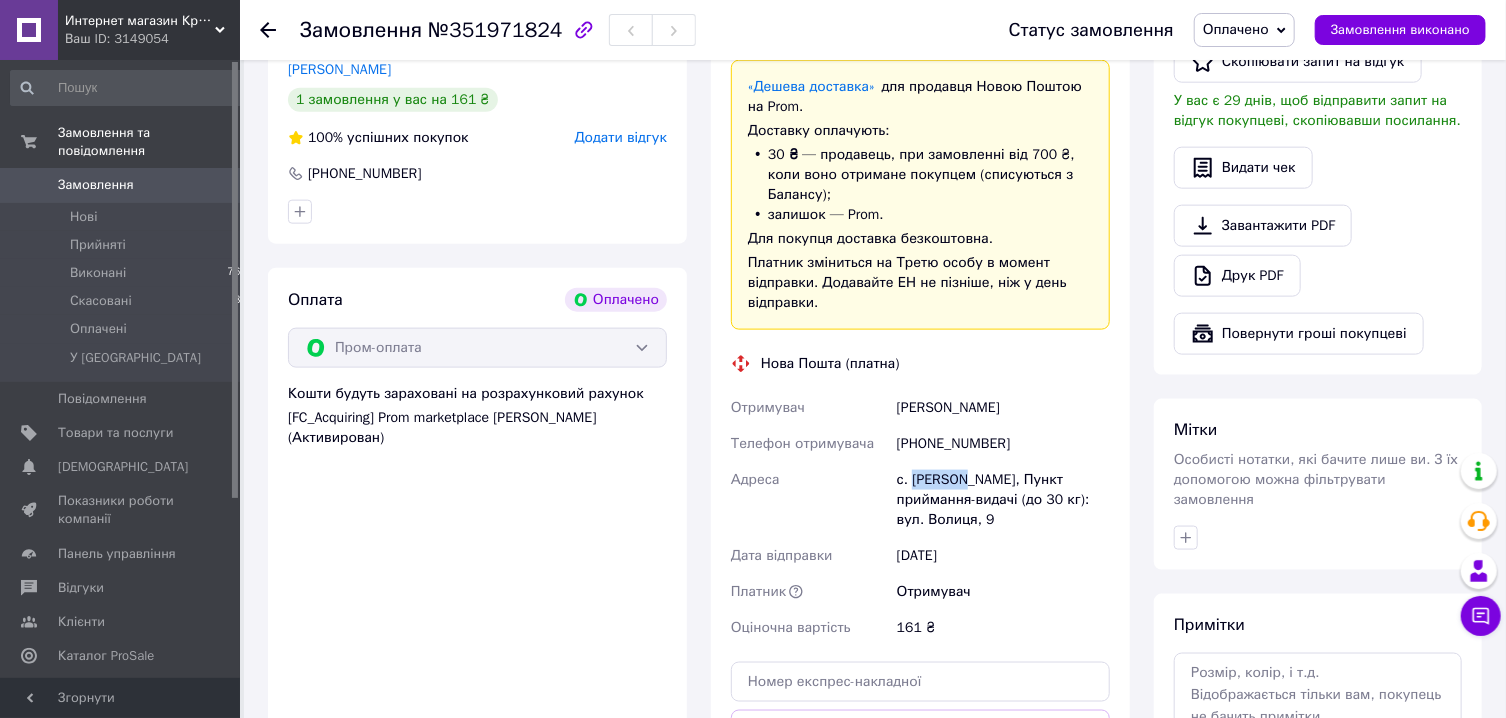 drag, startPoint x: 967, startPoint y: 462, endPoint x: 913, endPoint y: 458, distance: 54.147945 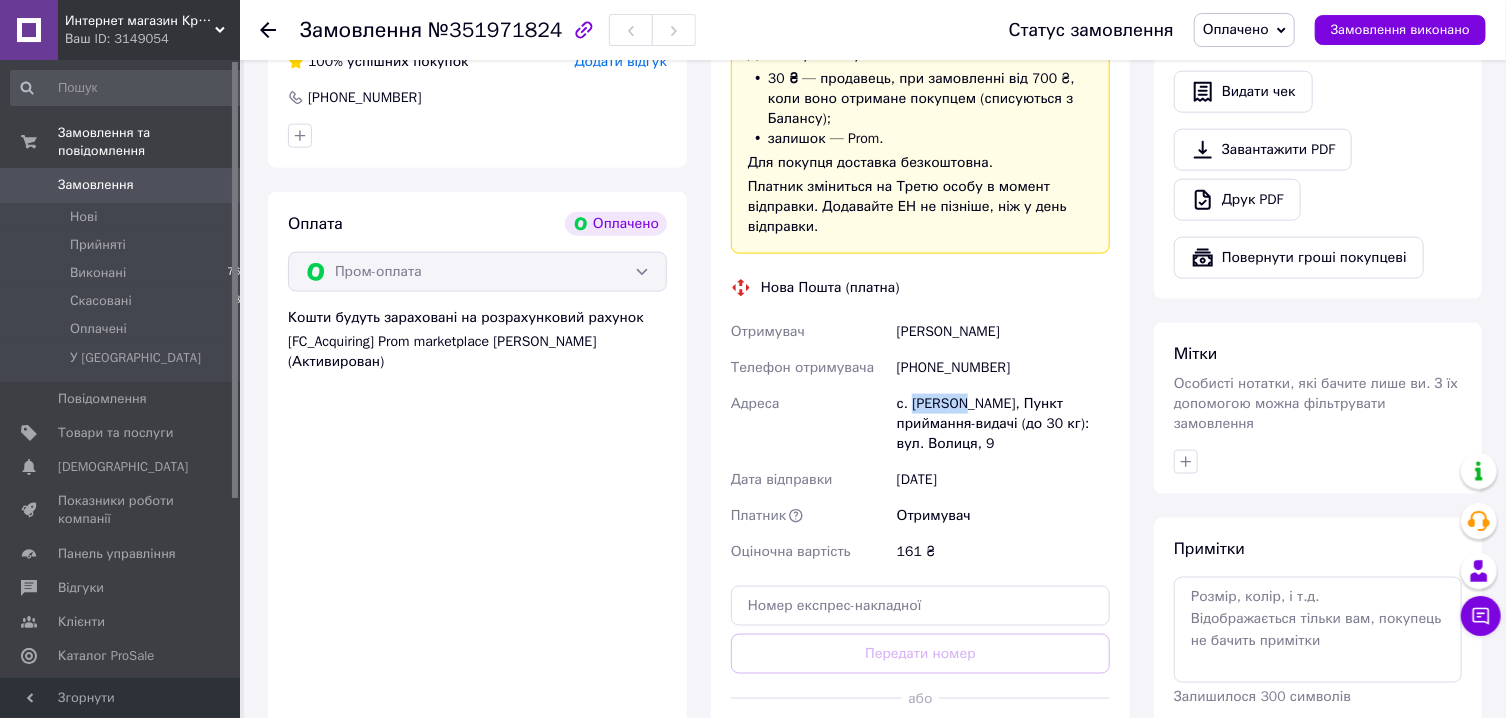 scroll, scrollTop: 1258, scrollLeft: 0, axis: vertical 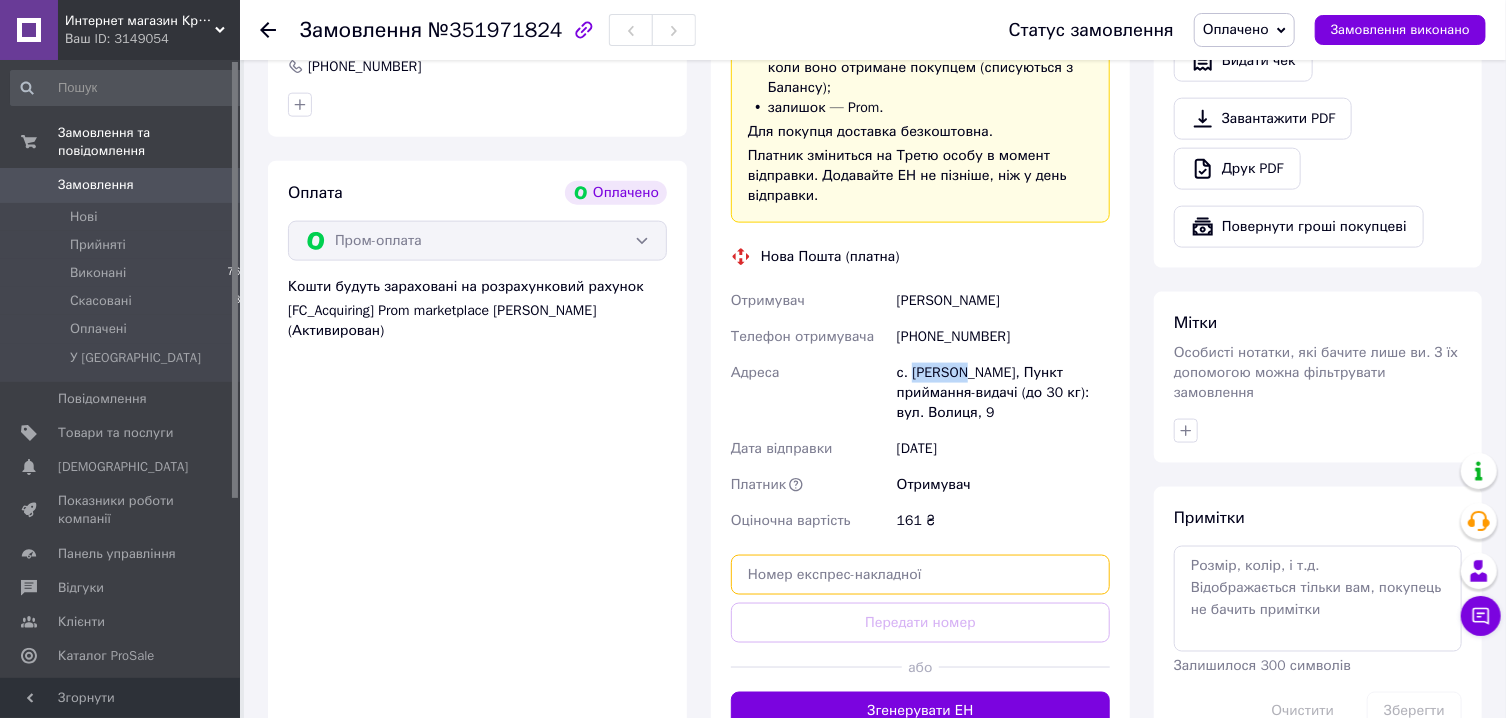 click at bounding box center [920, 575] 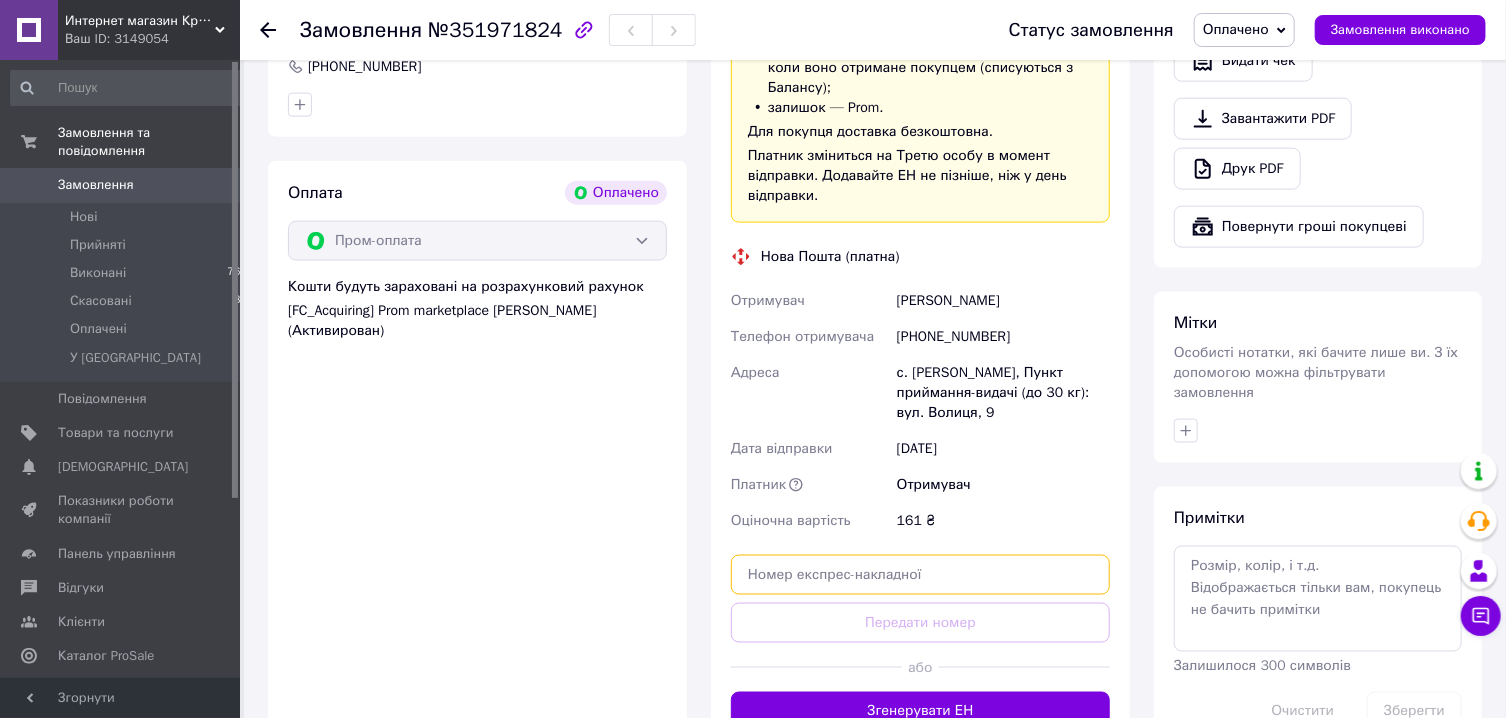 paste on "20451202705241" 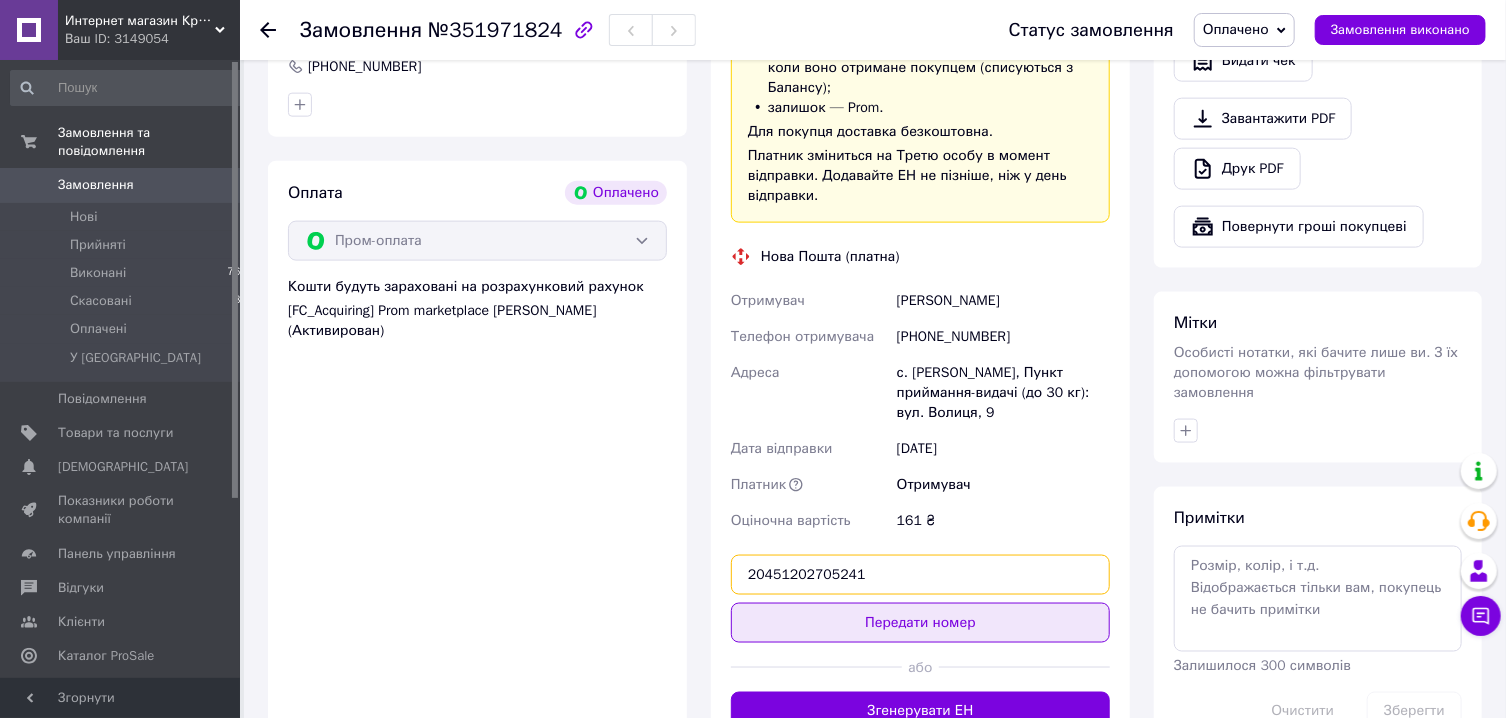 type on "20451202705241" 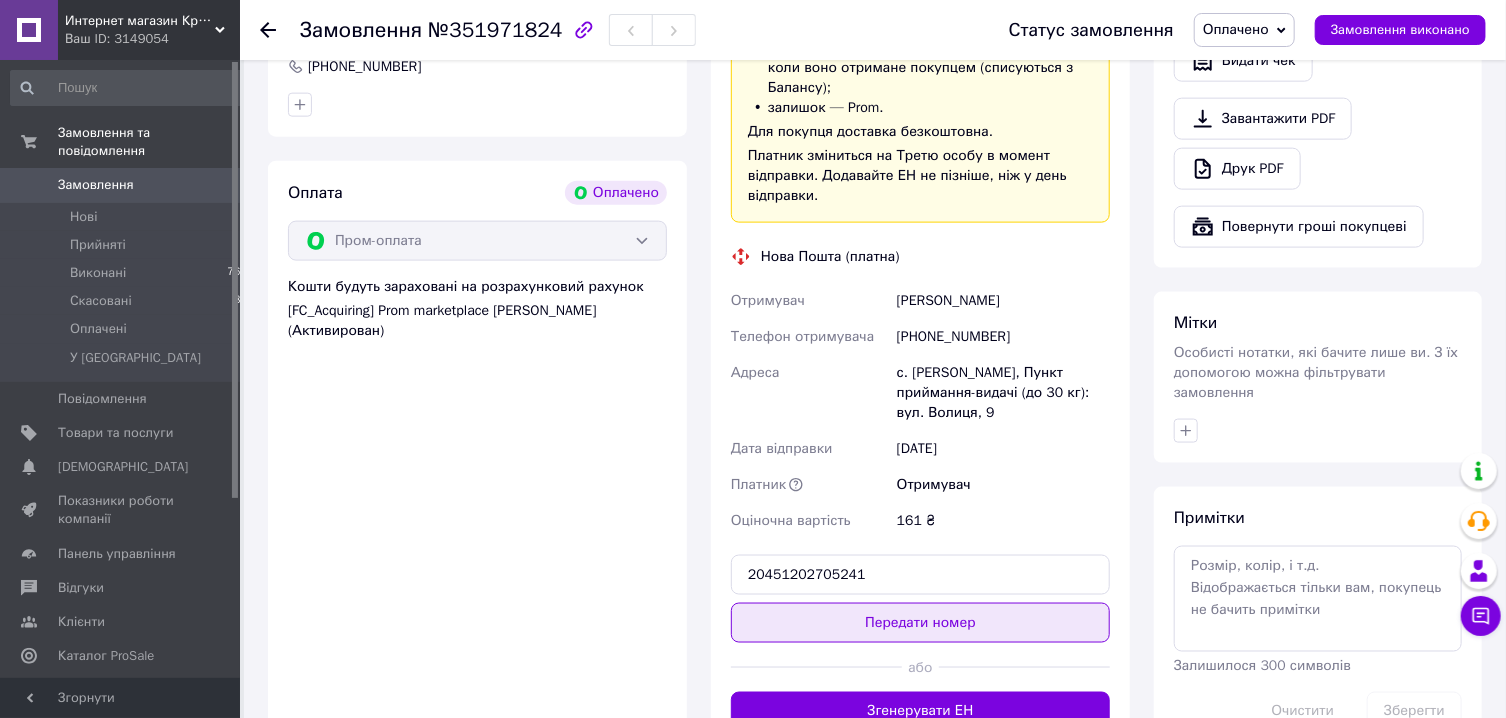 click on "Передати номер" at bounding box center (920, 623) 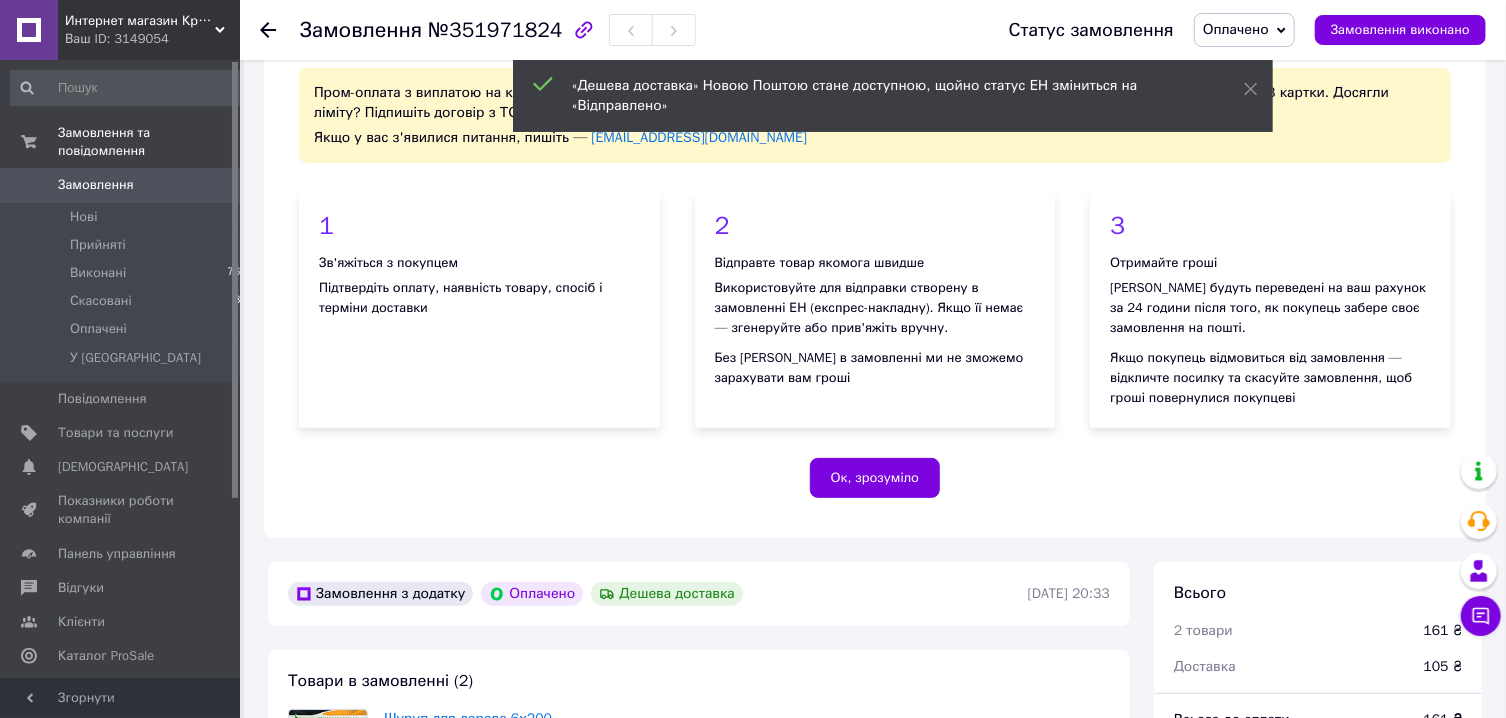 scroll, scrollTop: 0, scrollLeft: 0, axis: both 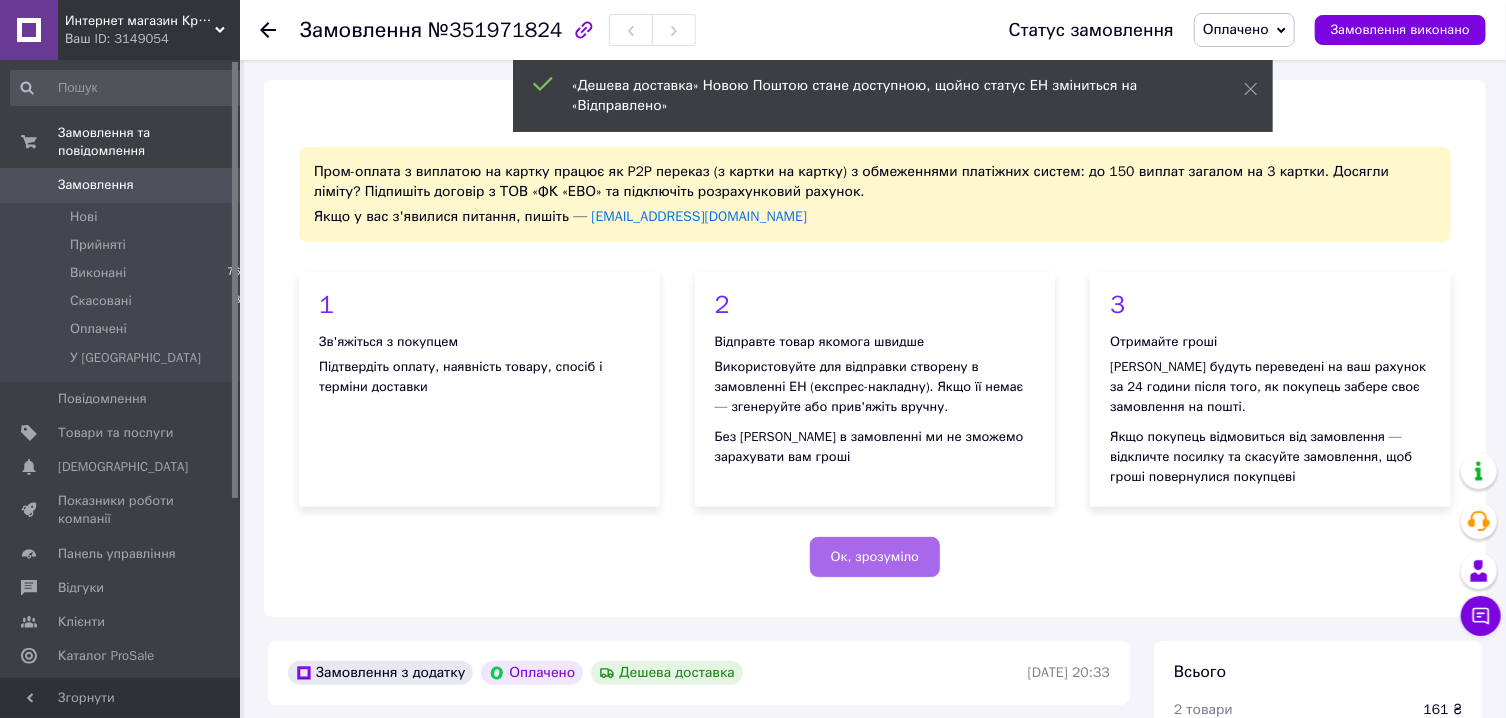 click on "Ок, зрозуміло" at bounding box center (875, 557) 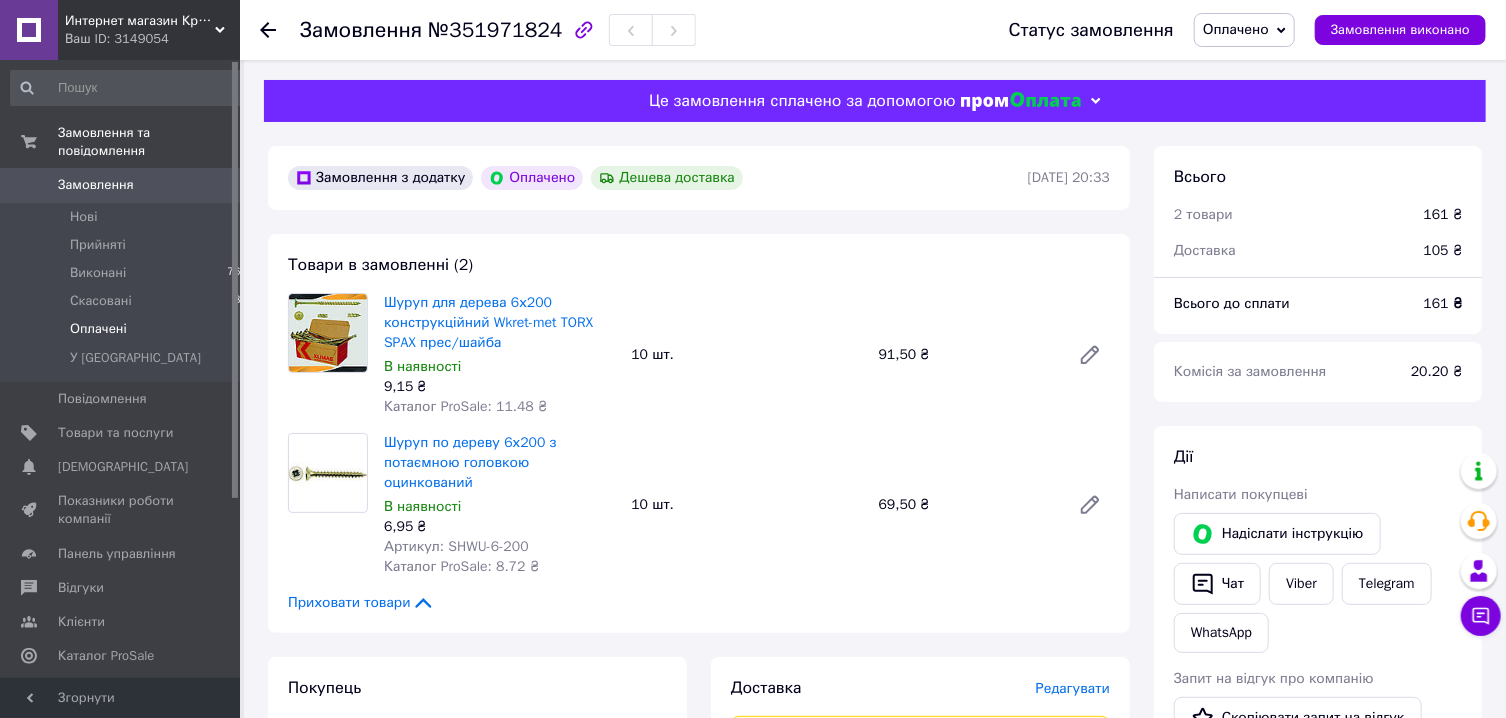 click on "Оплачені" at bounding box center (98, 329) 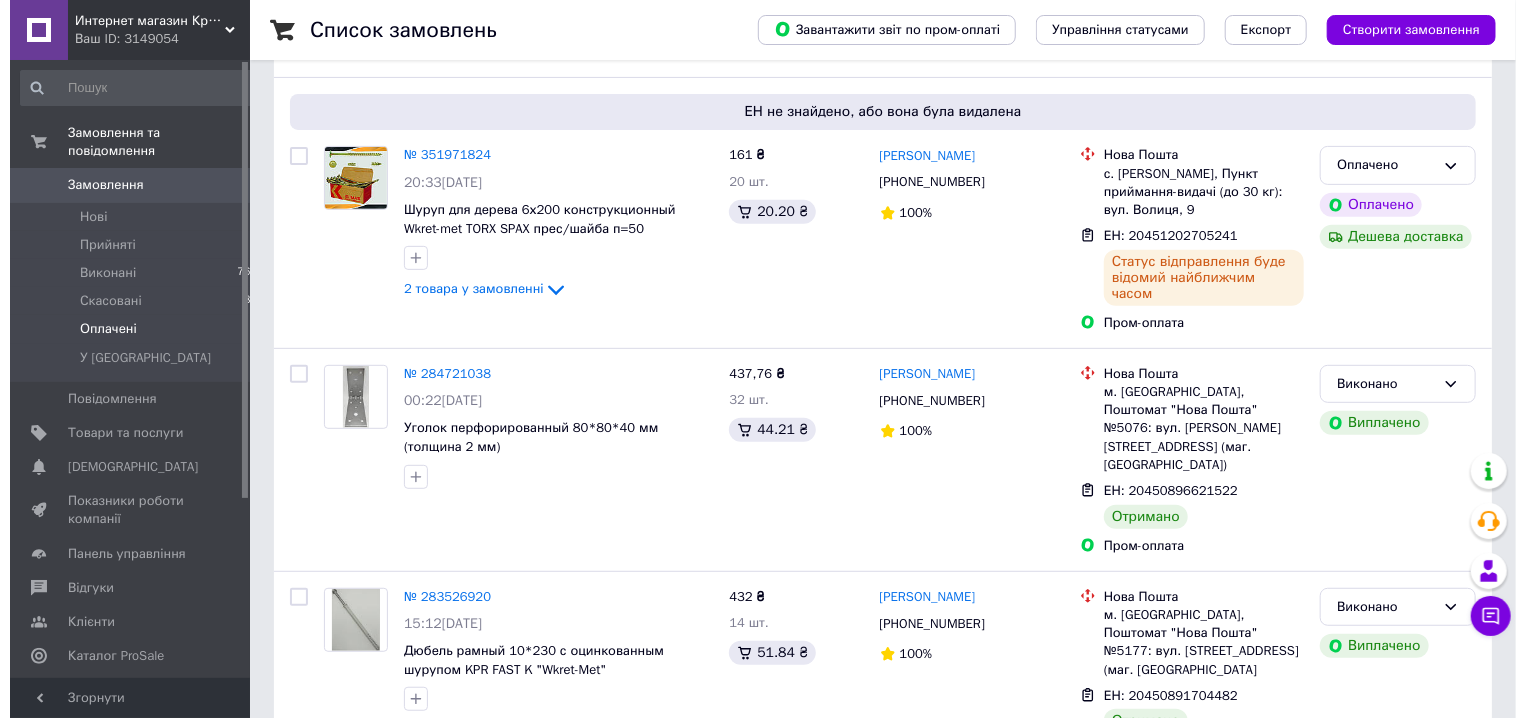 scroll, scrollTop: 0, scrollLeft: 0, axis: both 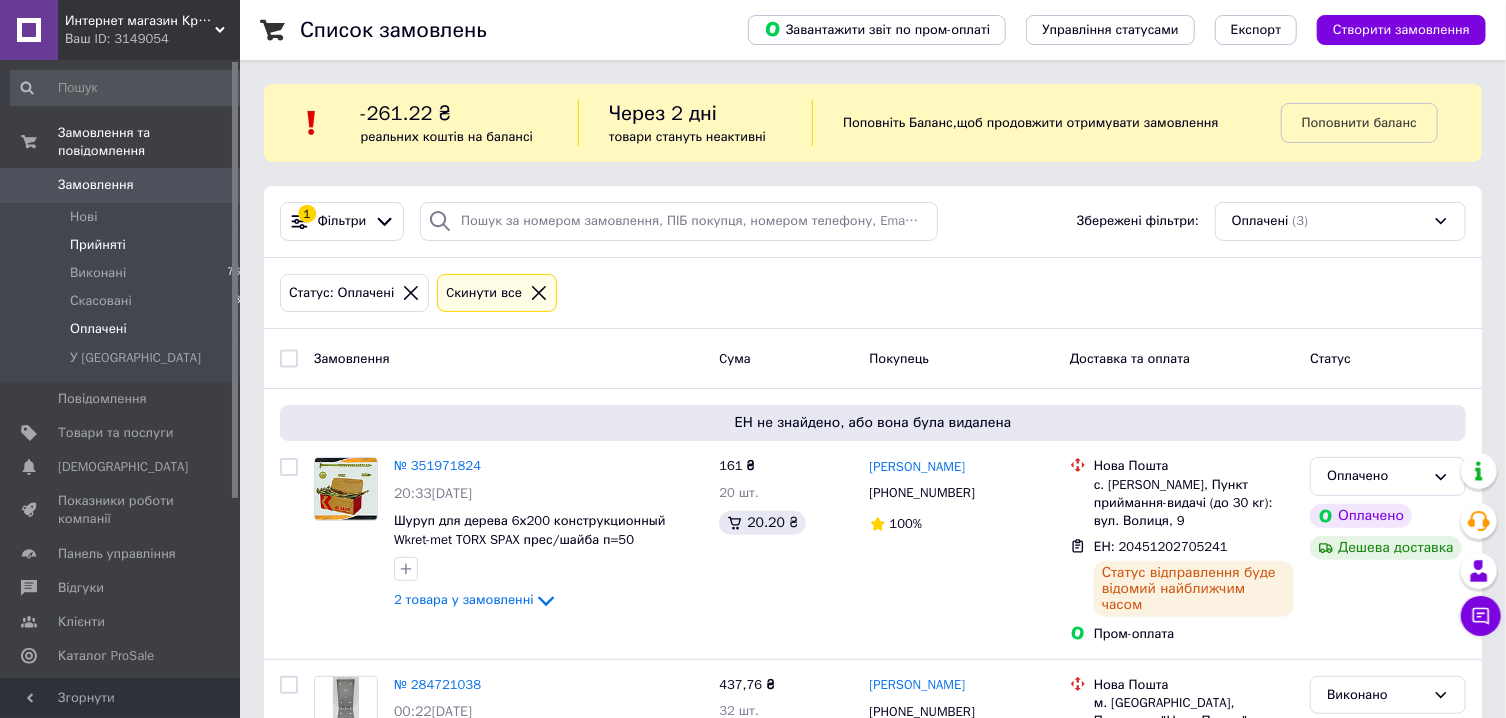 click on "Прийняті" at bounding box center (98, 245) 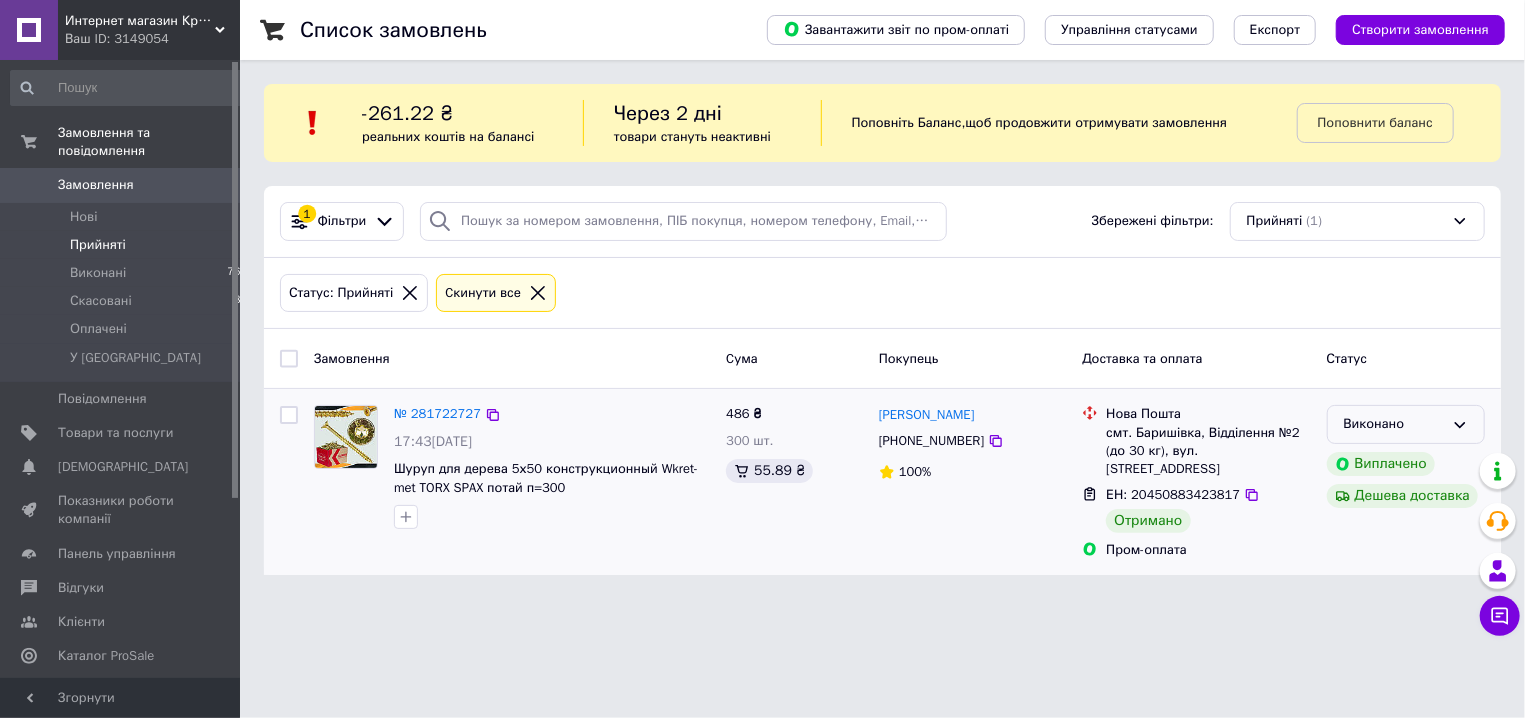 click on "Виконано" at bounding box center (1406, 424) 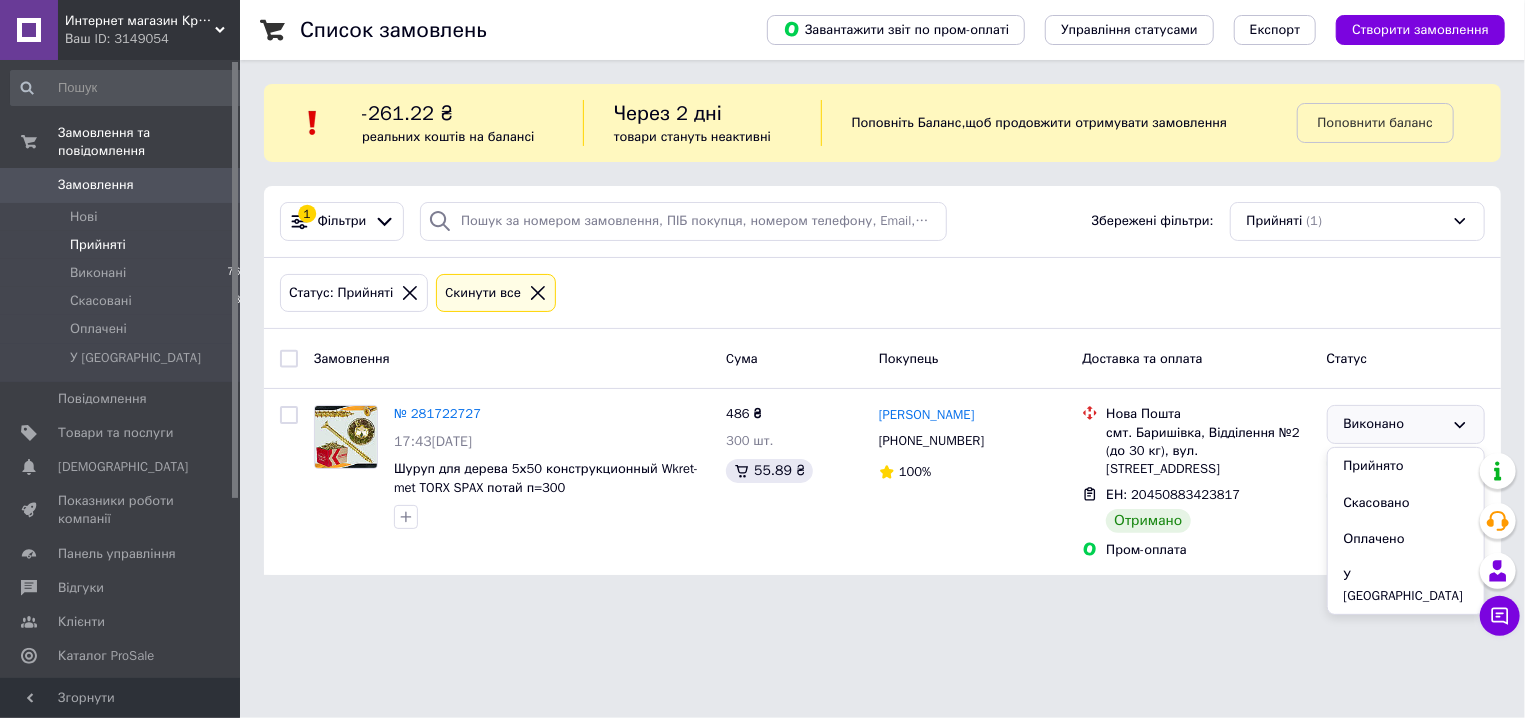 click on "Интернет магазин Круть Верть Ваш ID: 3149054 Сайт  Интернет магазин Круть Верть Кабінет покупця Перевірити стан системи Сторінка на порталі Довідка Вийти Замовлення та повідомлення Замовлення 0 Нові 0 Прийняті 1 Виконані 761 Скасовані 83 Оплачені 3 У доставці 0 Повідомлення 0 Товари та послуги Сповіщення 0 0 Показники роботи компанії Панель управління Відгуки Клієнти Каталог ProSale Аналітика Інструменти веб-майстра та SEO Управління сайтом Гаманець компанії [PERSON_NAME] Тарифи та рахунки Prom мікс 1 000   ,  1" at bounding box center [762, 299] 